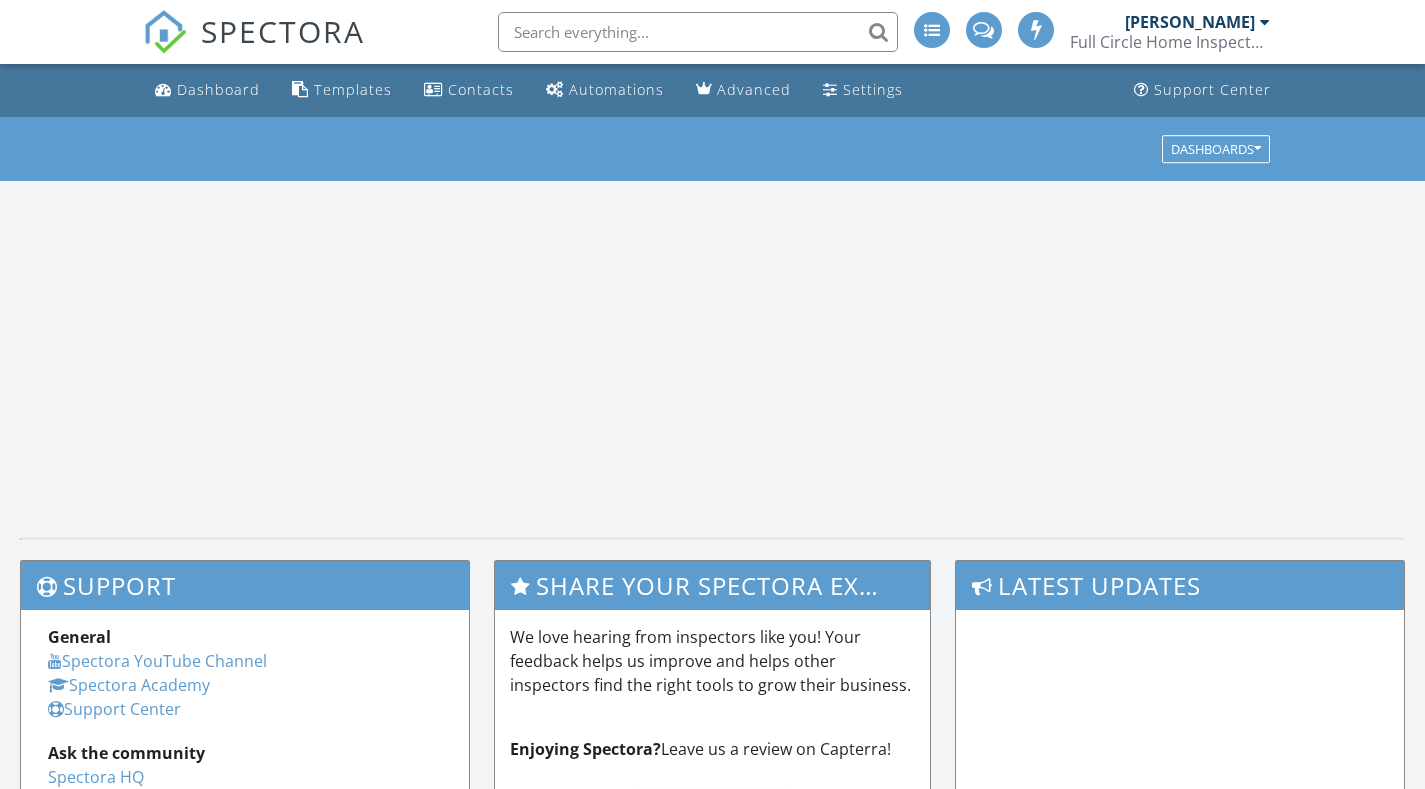 scroll, scrollTop: 0, scrollLeft: 0, axis: both 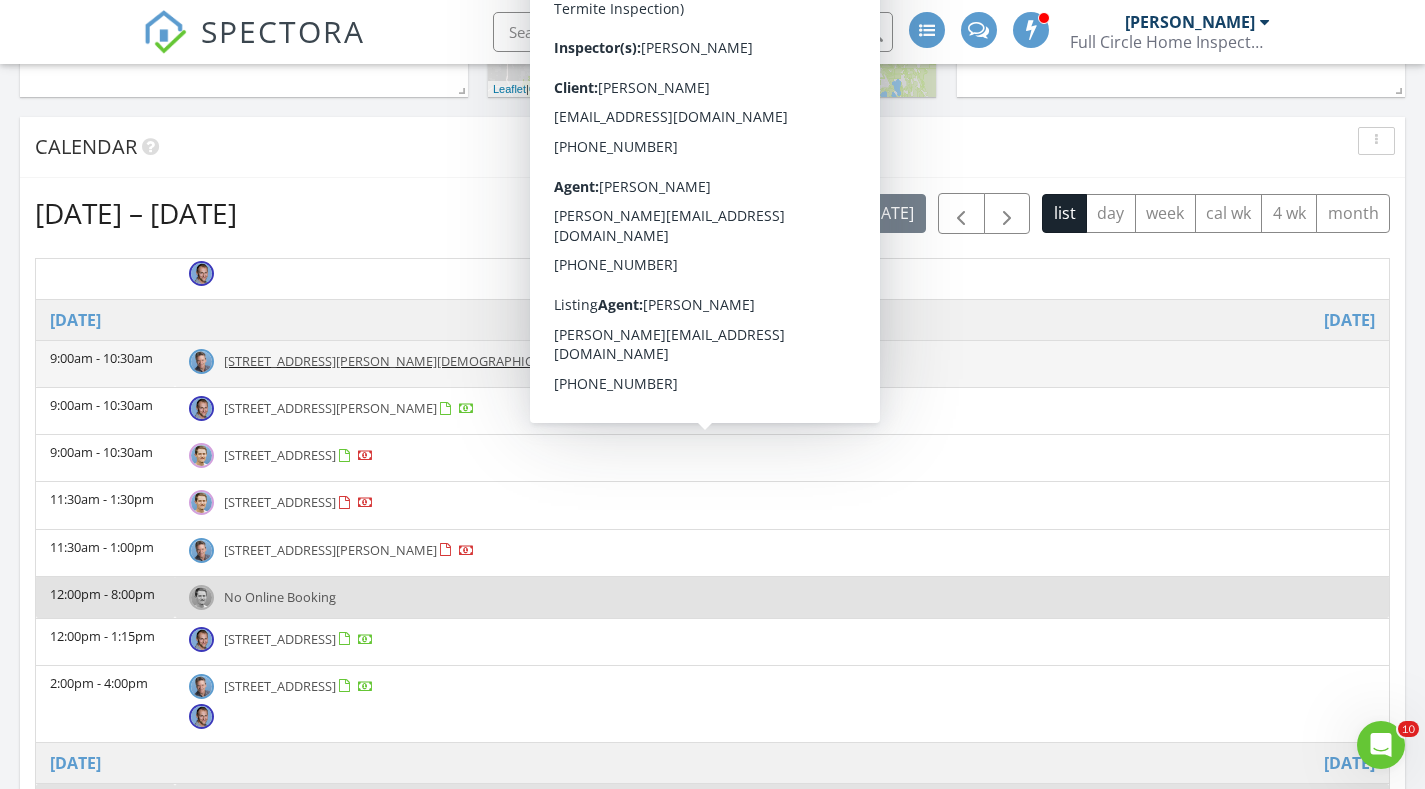 click on "[STREET_ADDRESS]" at bounding box center (280, 455) 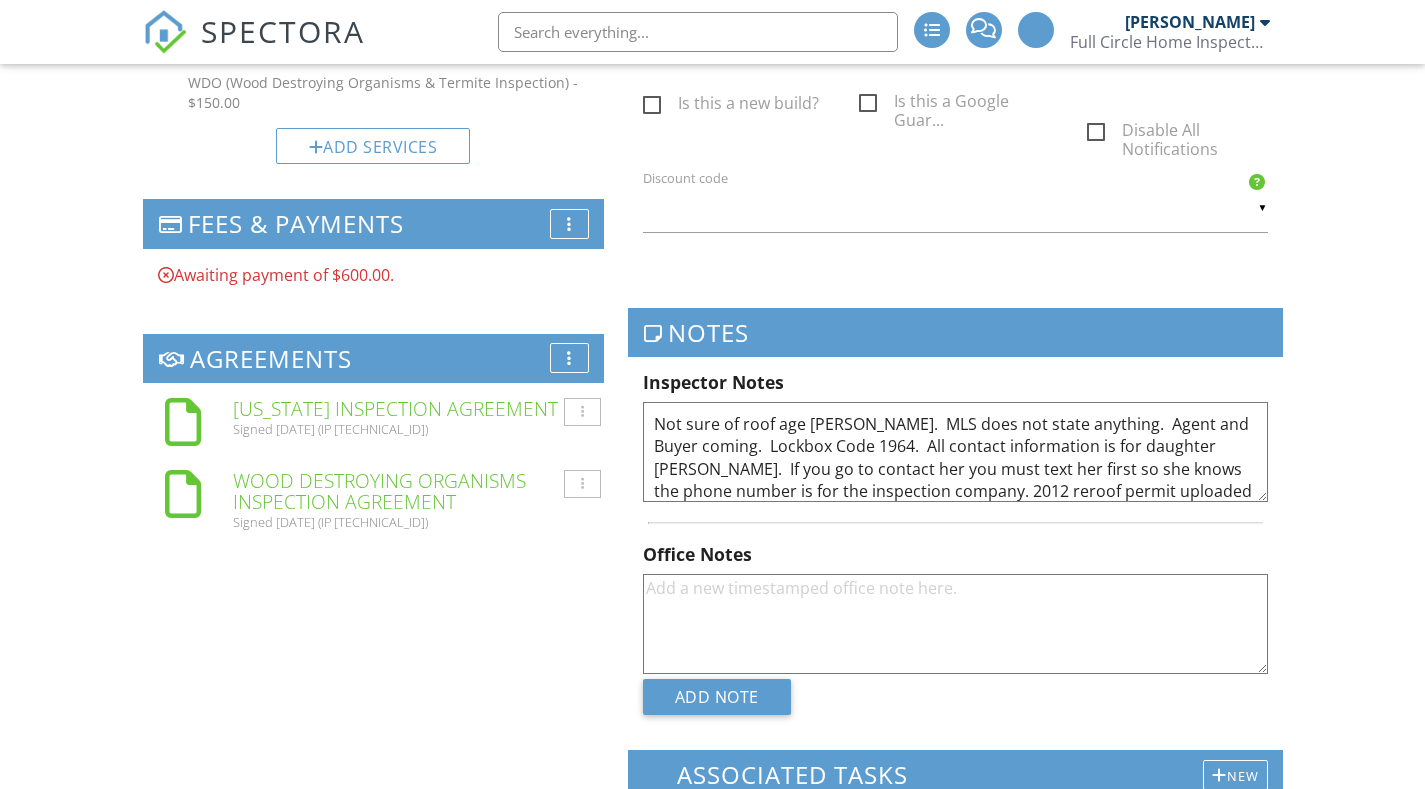 scroll, scrollTop: 1587, scrollLeft: 0, axis: vertical 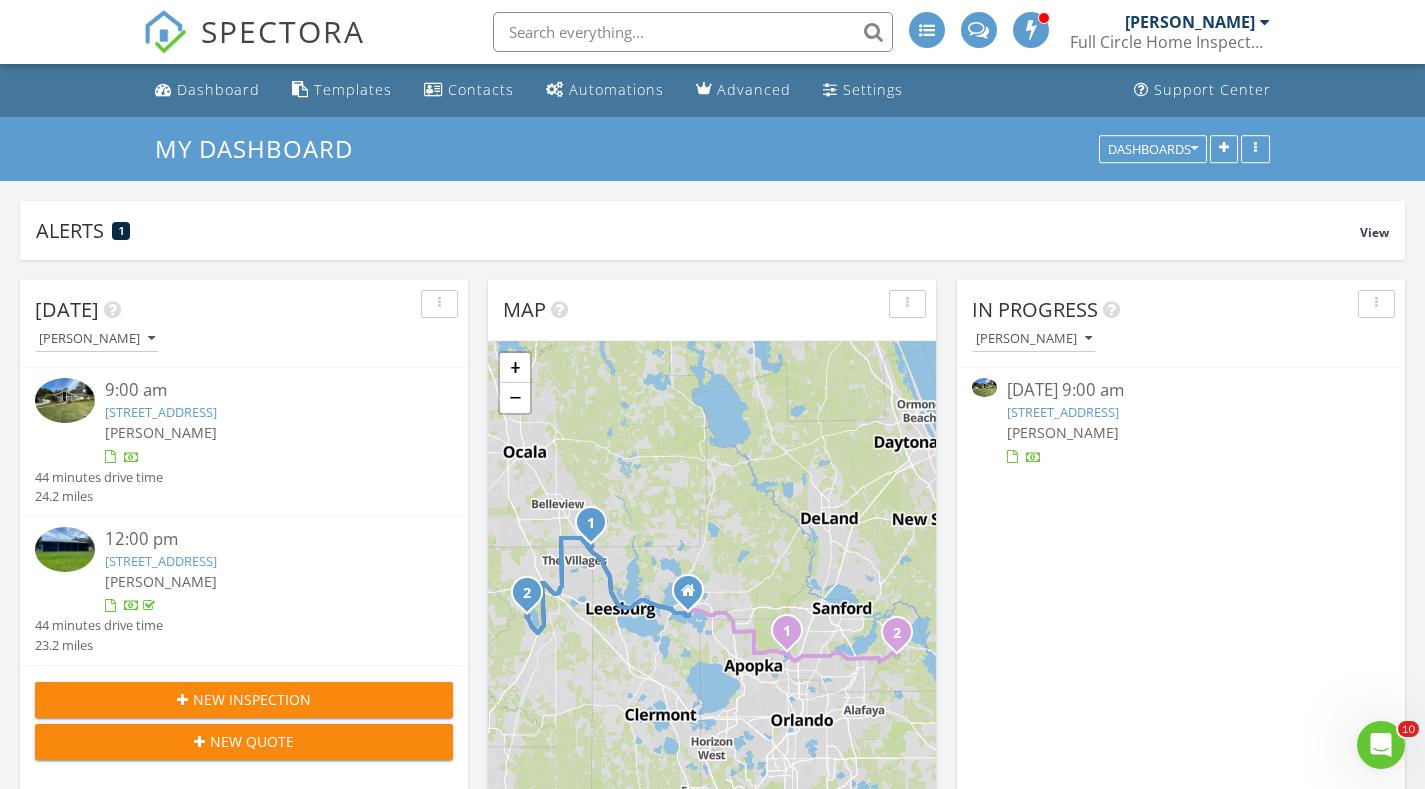 click on "214 Royal Oaks Cir, Longwood, FL 32779" at bounding box center [1063, 412] 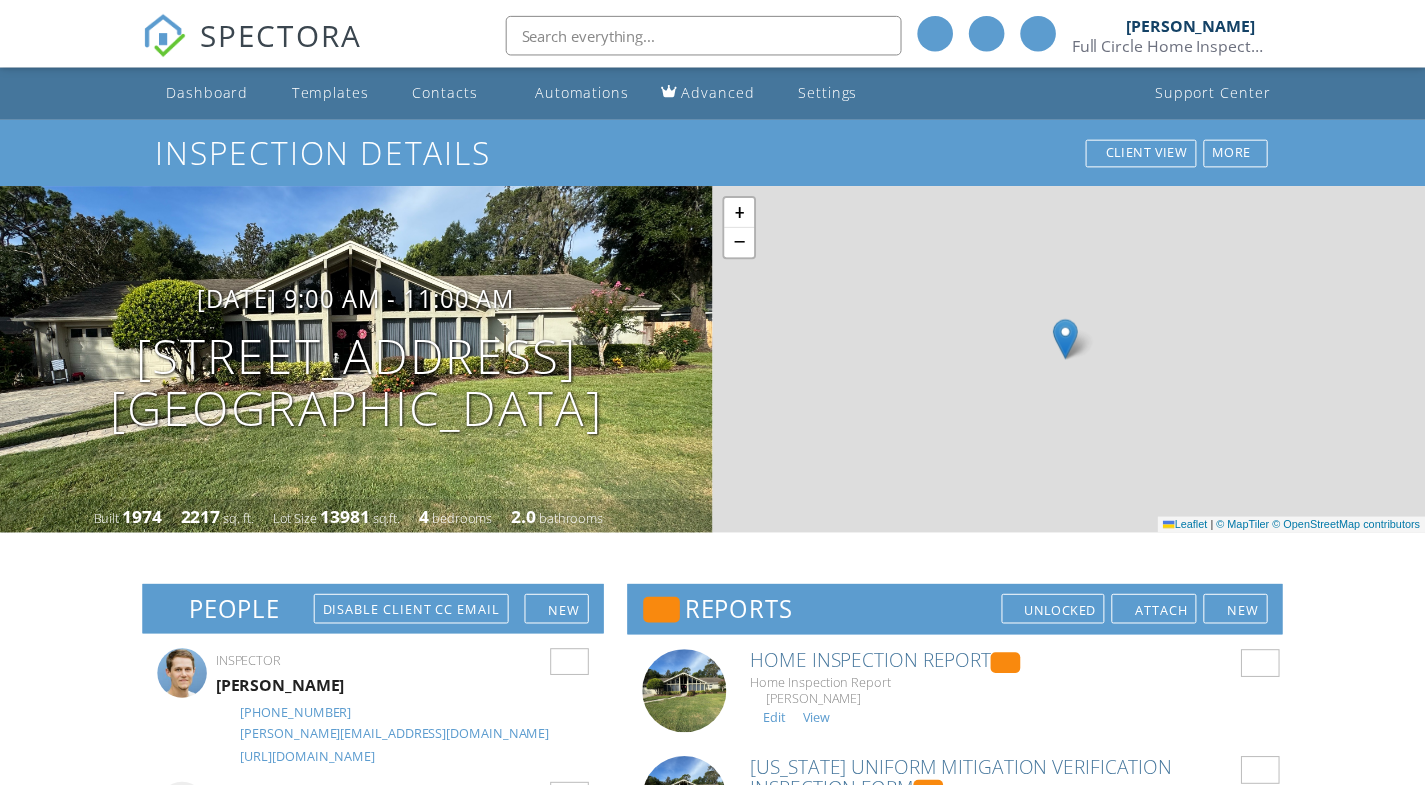 scroll, scrollTop: 0, scrollLeft: 0, axis: both 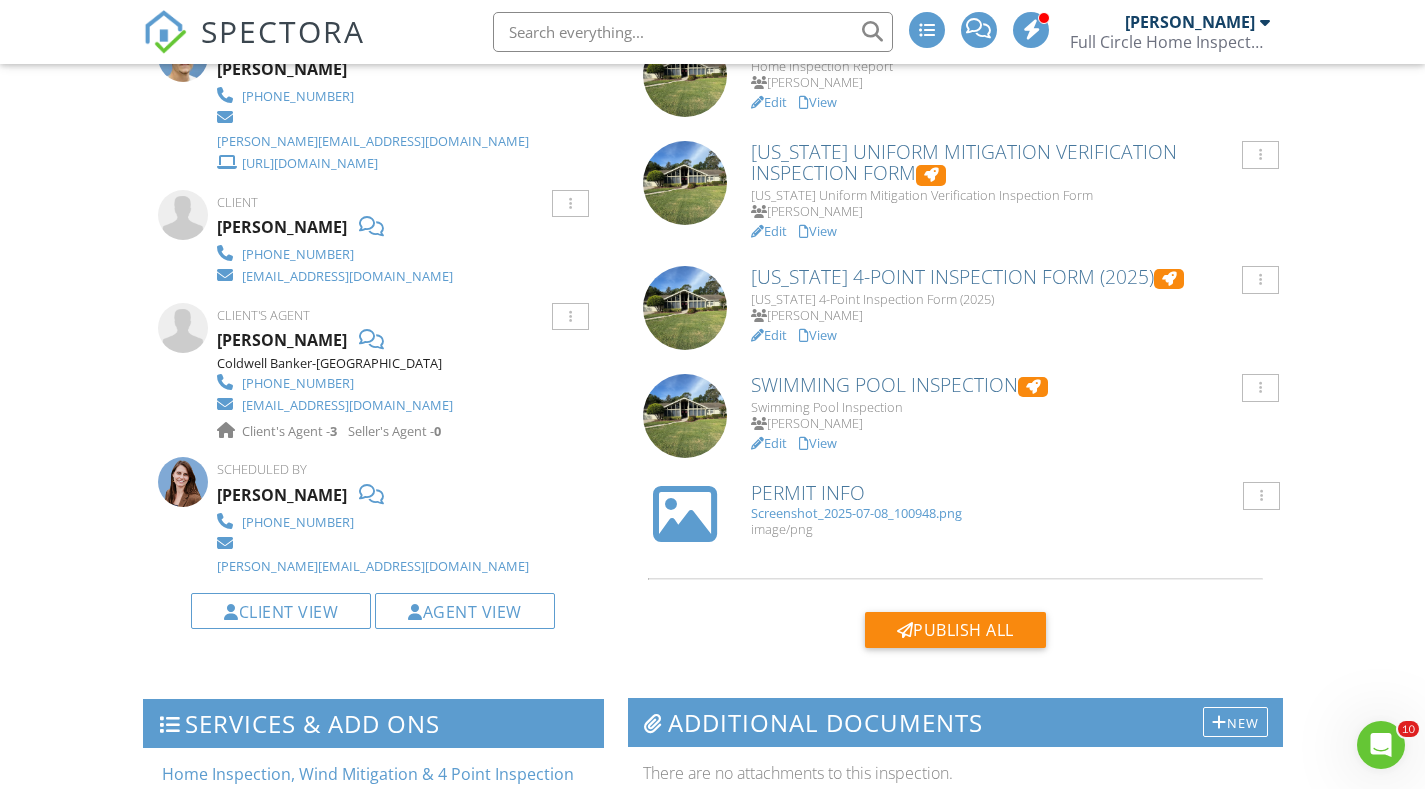 click on "Screenshot_2025-07-08_100948.png" at bounding box center [1009, 513] 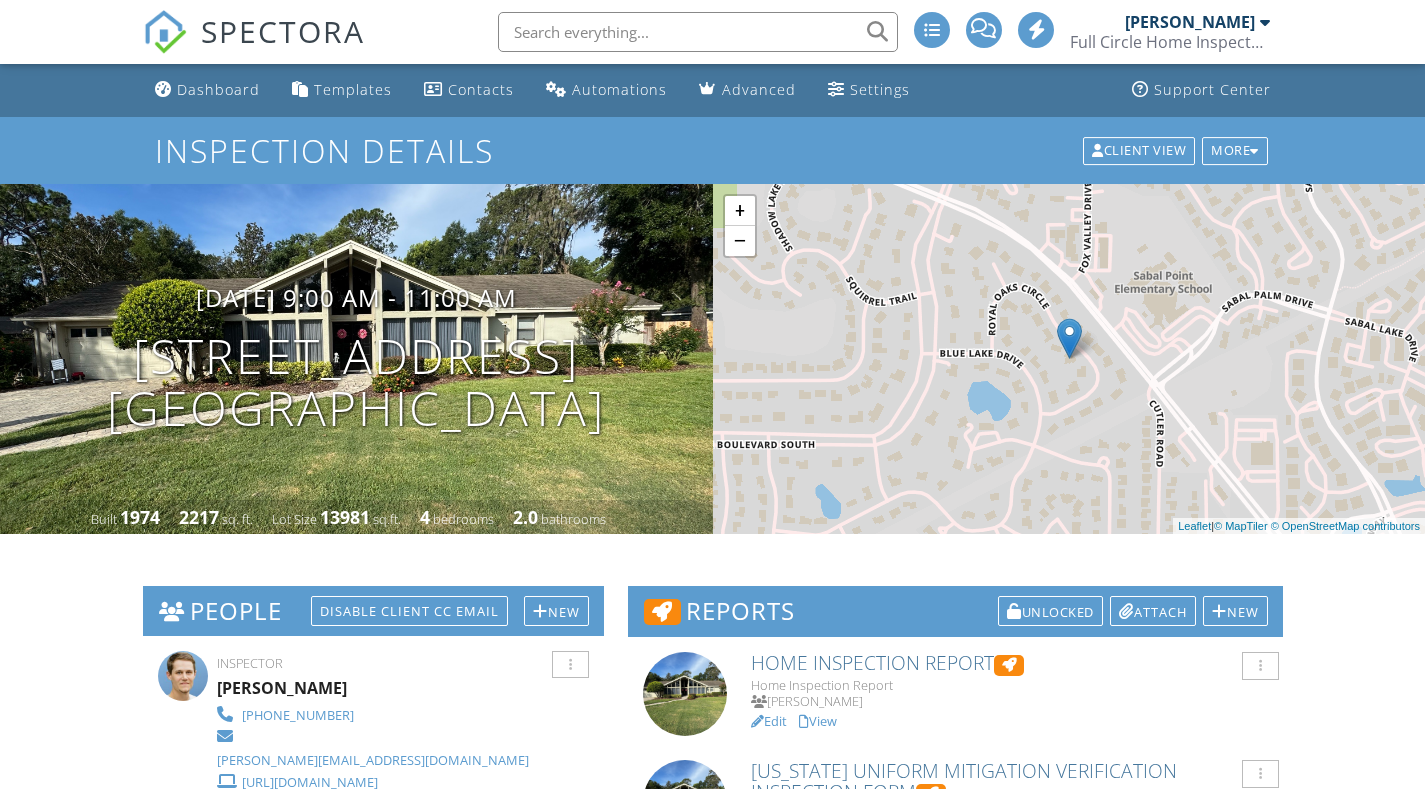 click on "View" at bounding box center [818, 850] 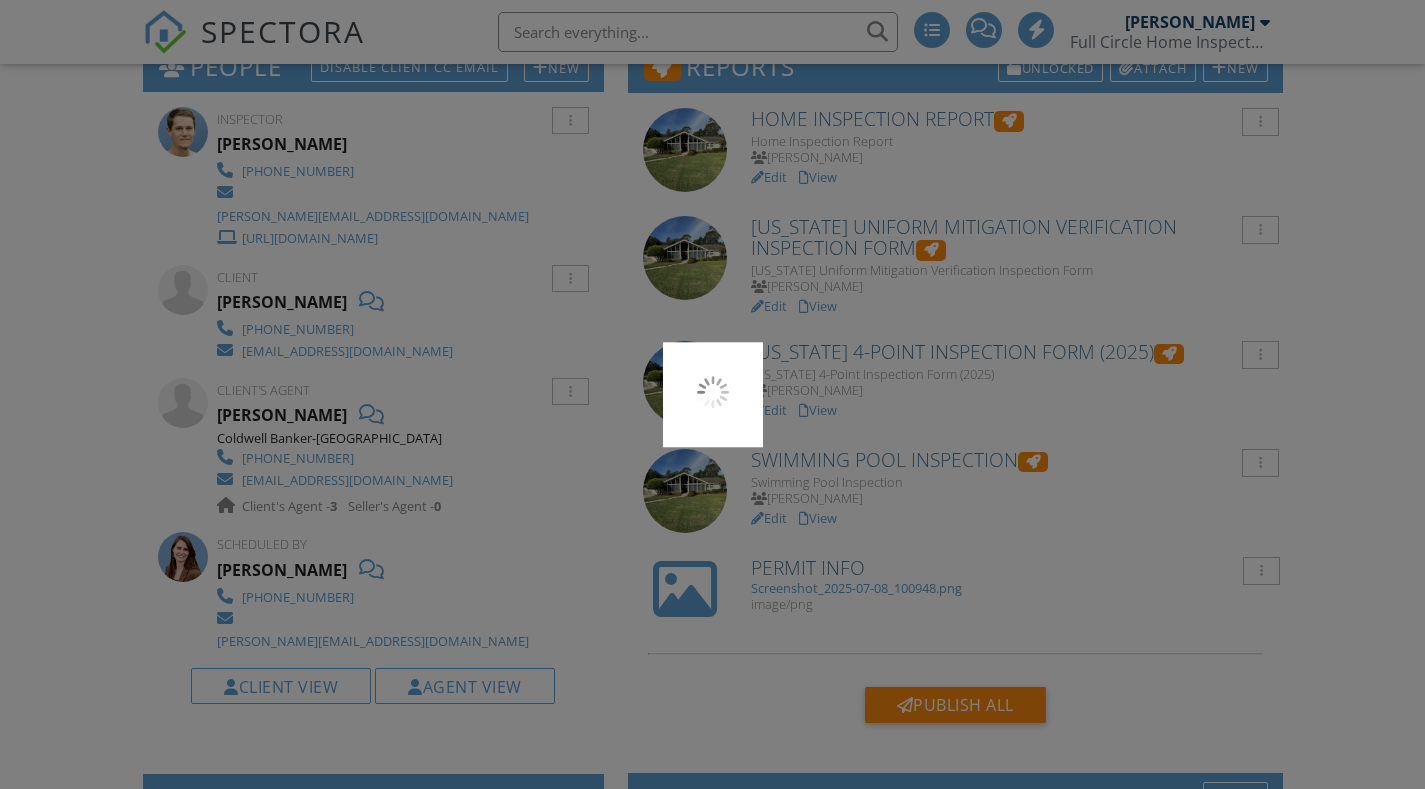 scroll, scrollTop: 544, scrollLeft: 0, axis: vertical 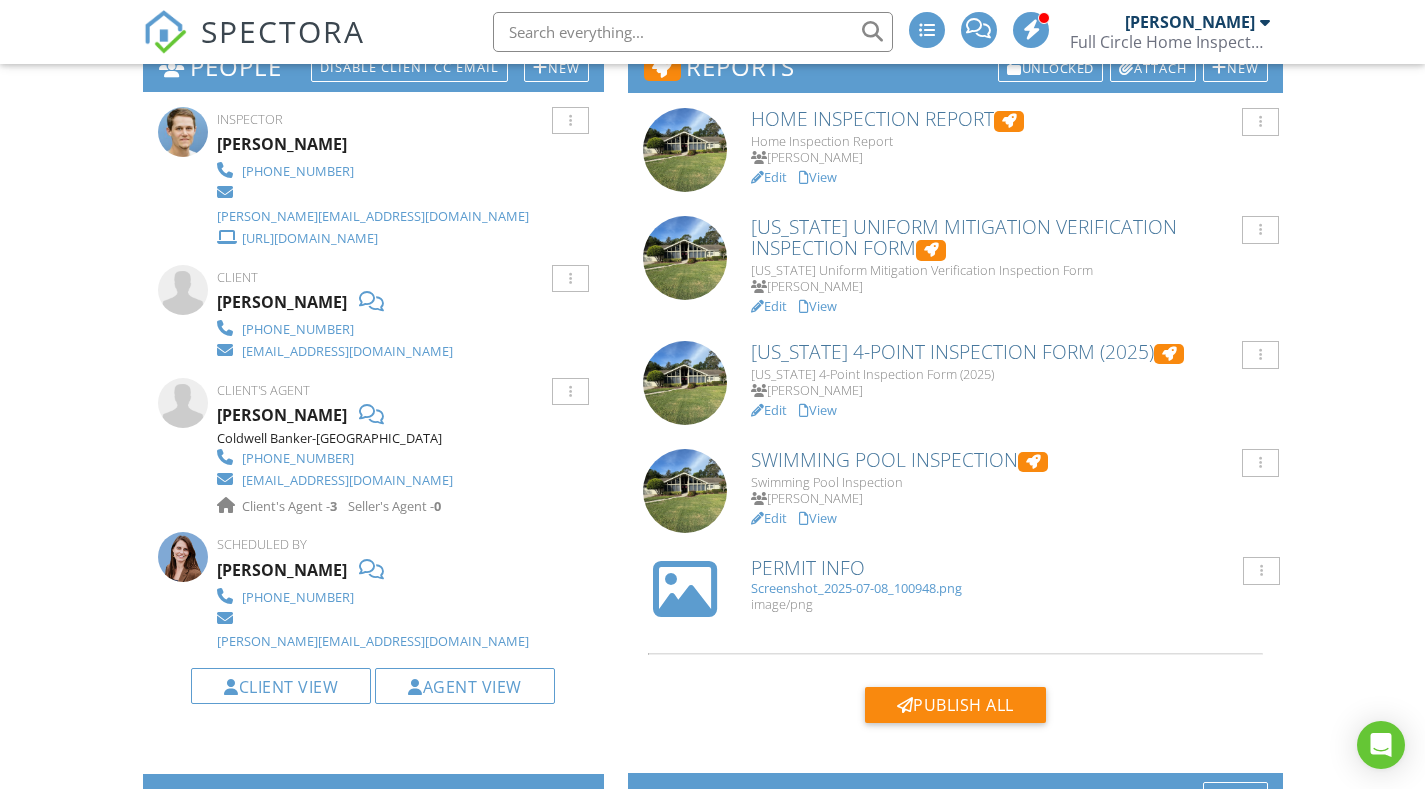 click on "View" at bounding box center [818, 177] 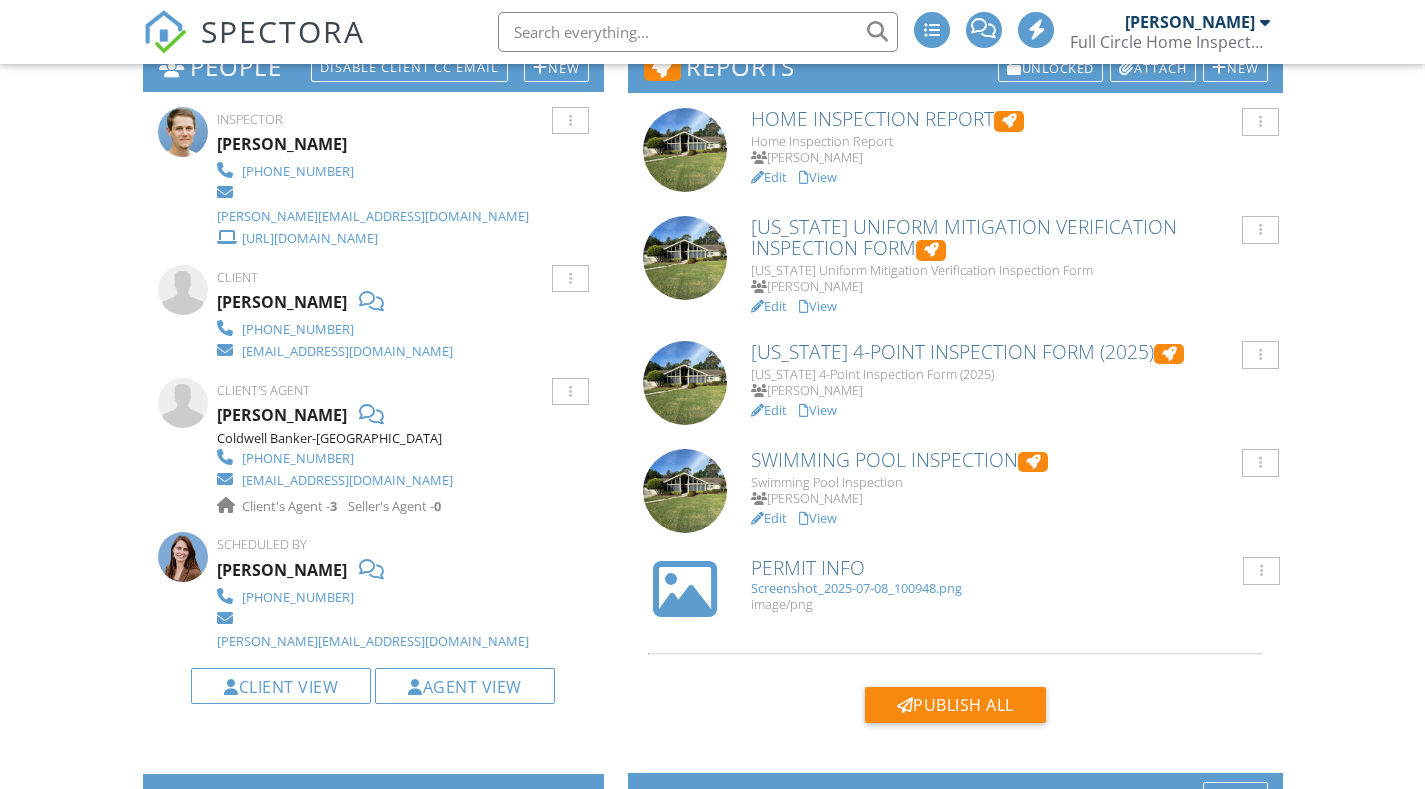 scroll, scrollTop: 544, scrollLeft: 0, axis: vertical 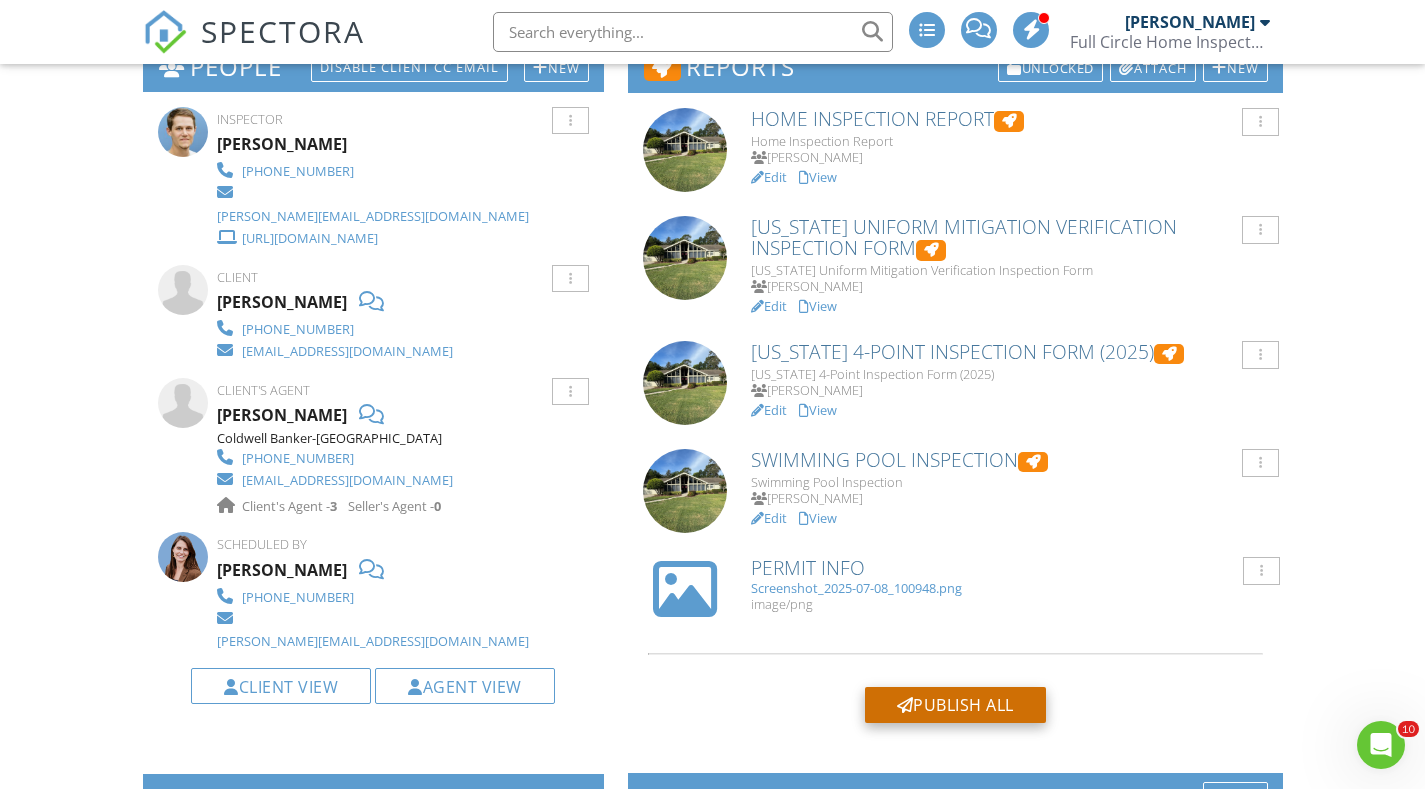click on "Publish All" at bounding box center [955, 705] 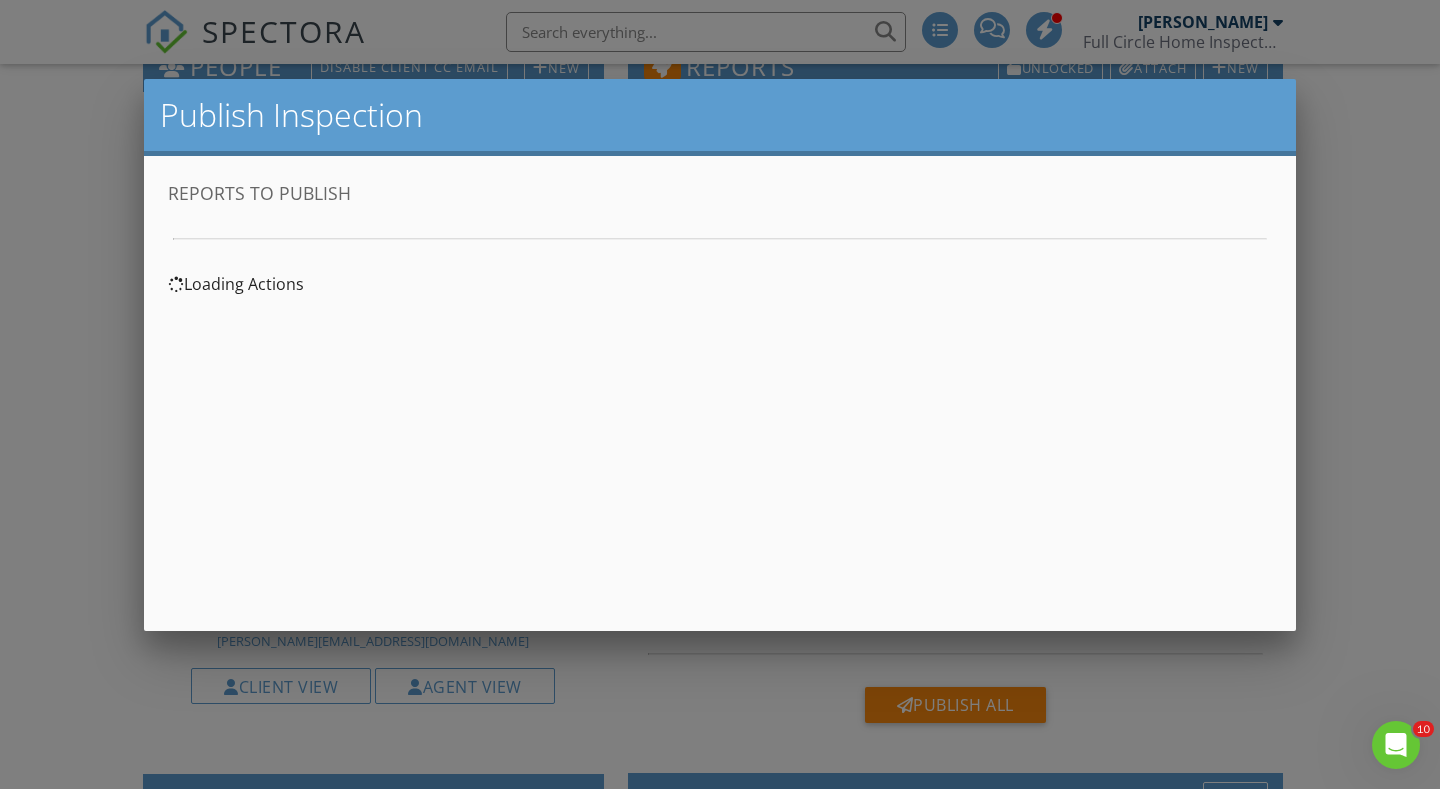 scroll, scrollTop: 0, scrollLeft: 0, axis: both 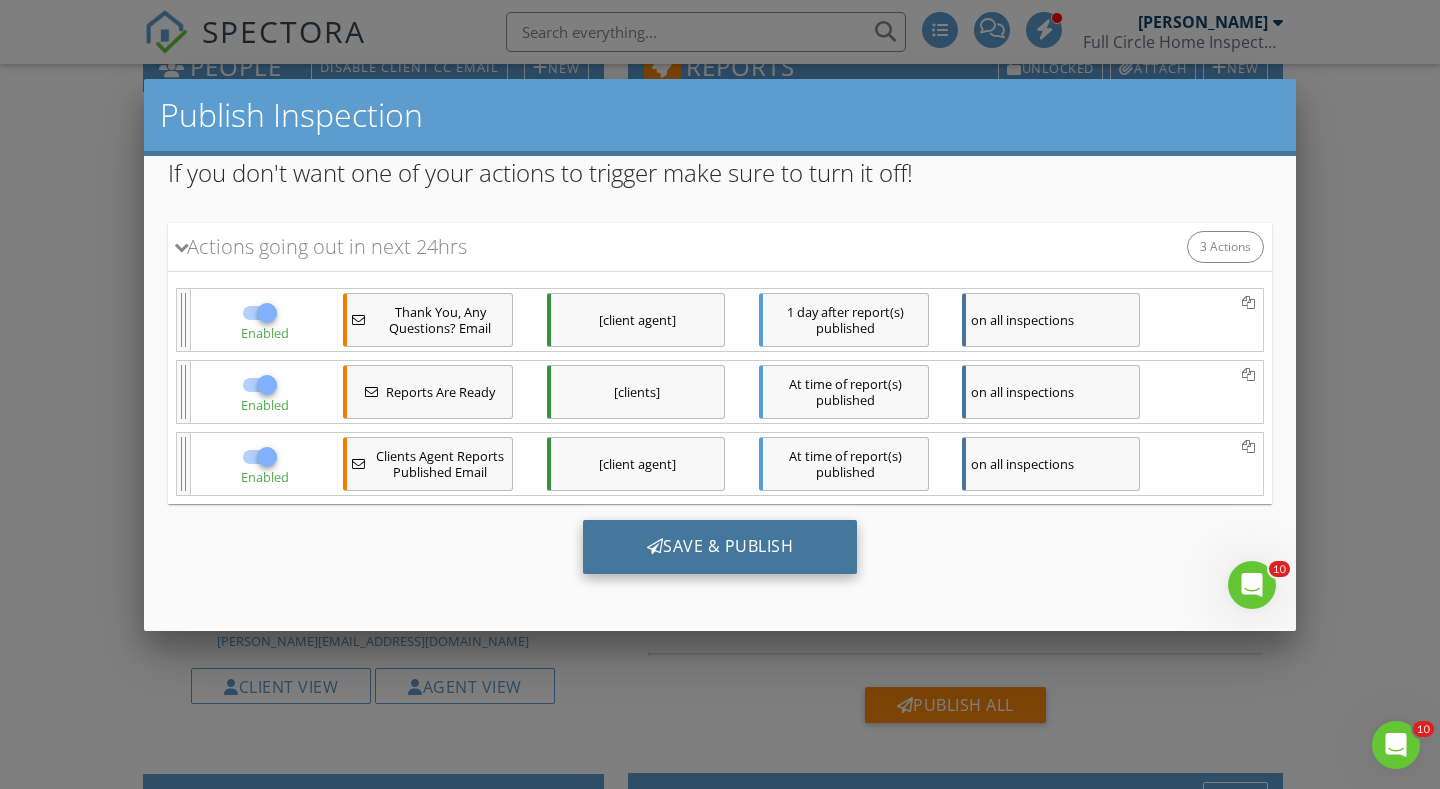 click on "Save & Publish" at bounding box center [720, 546] 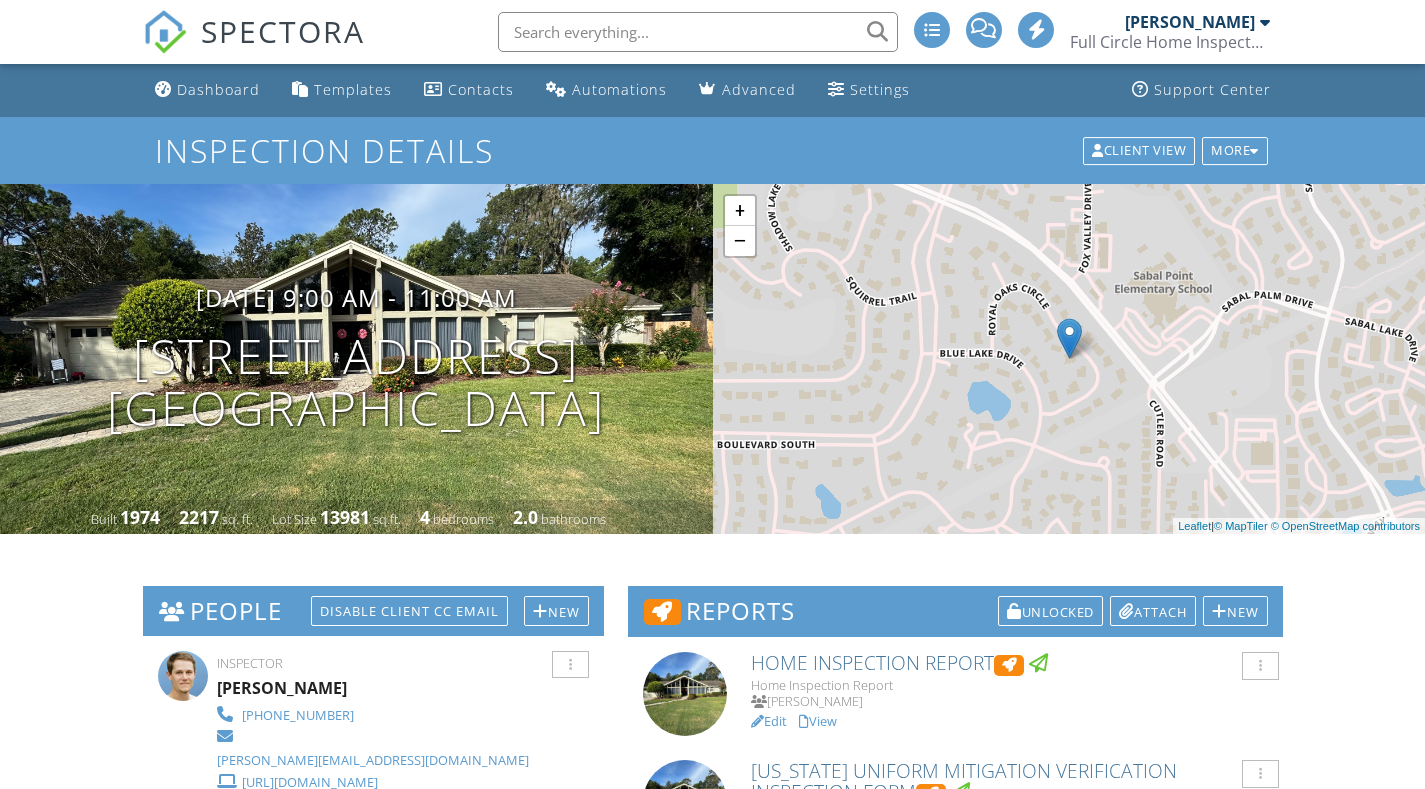 scroll, scrollTop: 0, scrollLeft: 0, axis: both 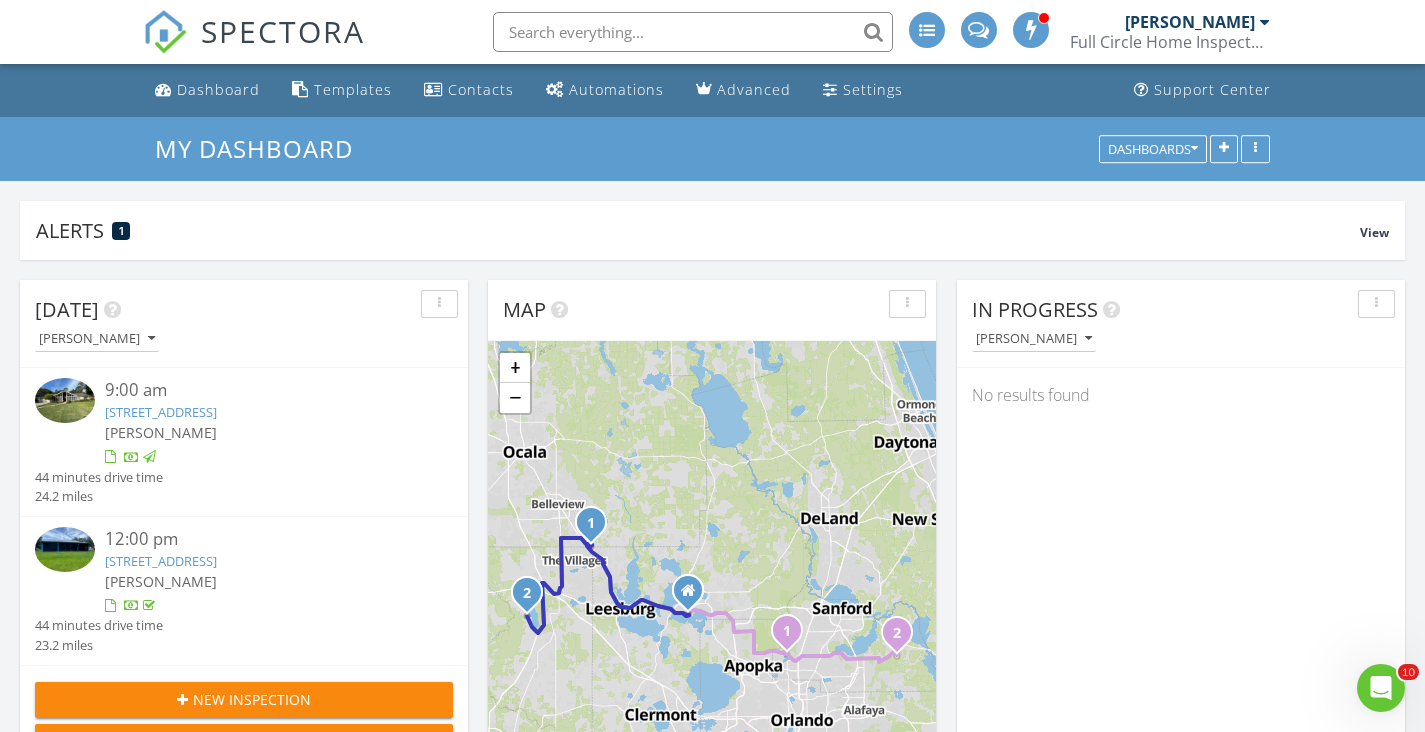 click at bounding box center [693, 32] 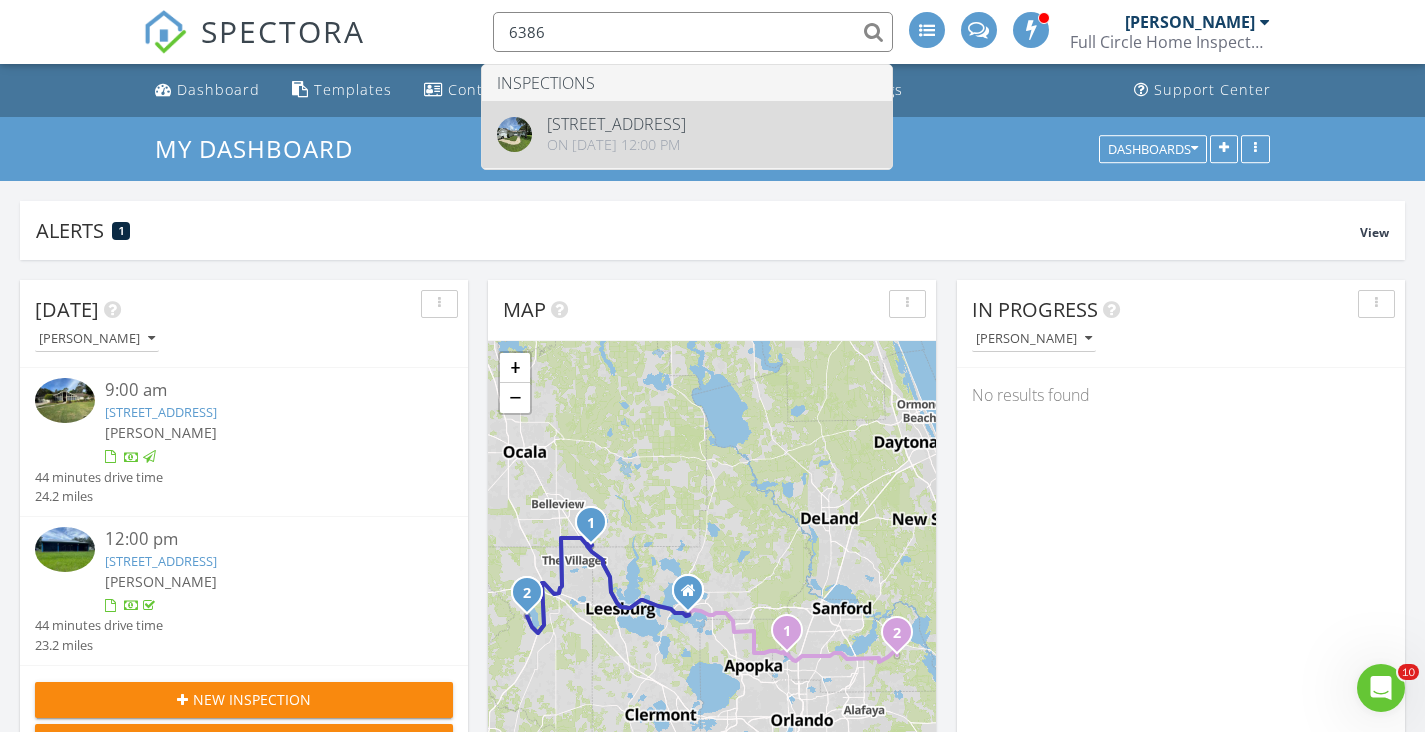 type on "6386" 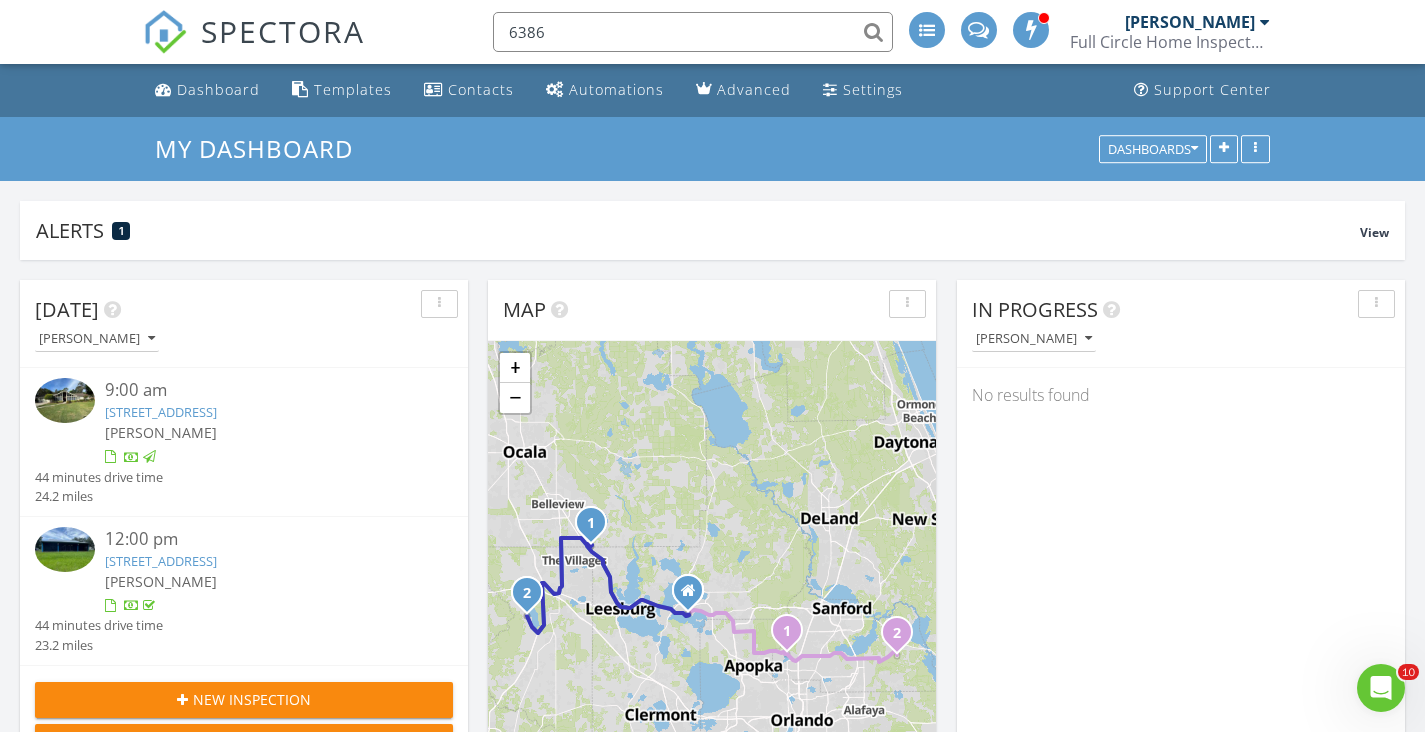 type 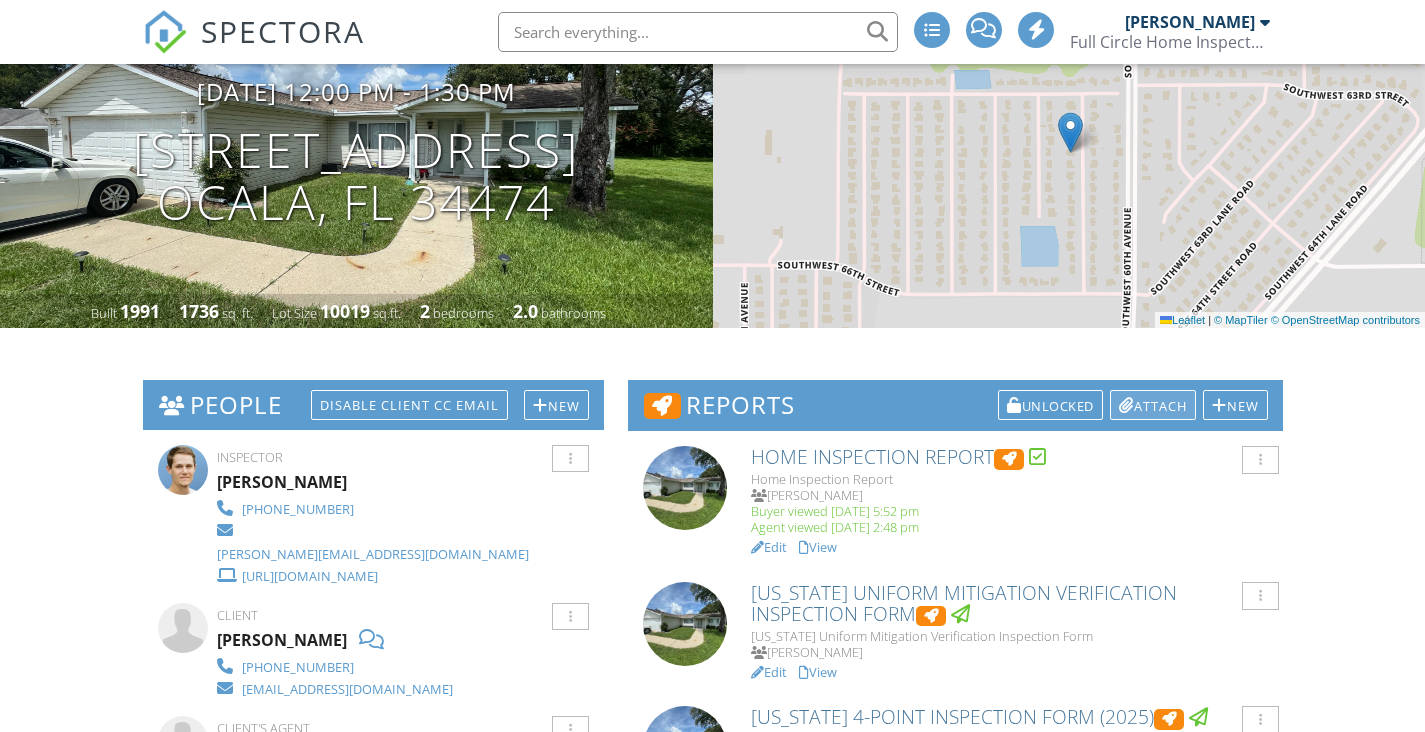 click on "Attach" at bounding box center [1153, 405] 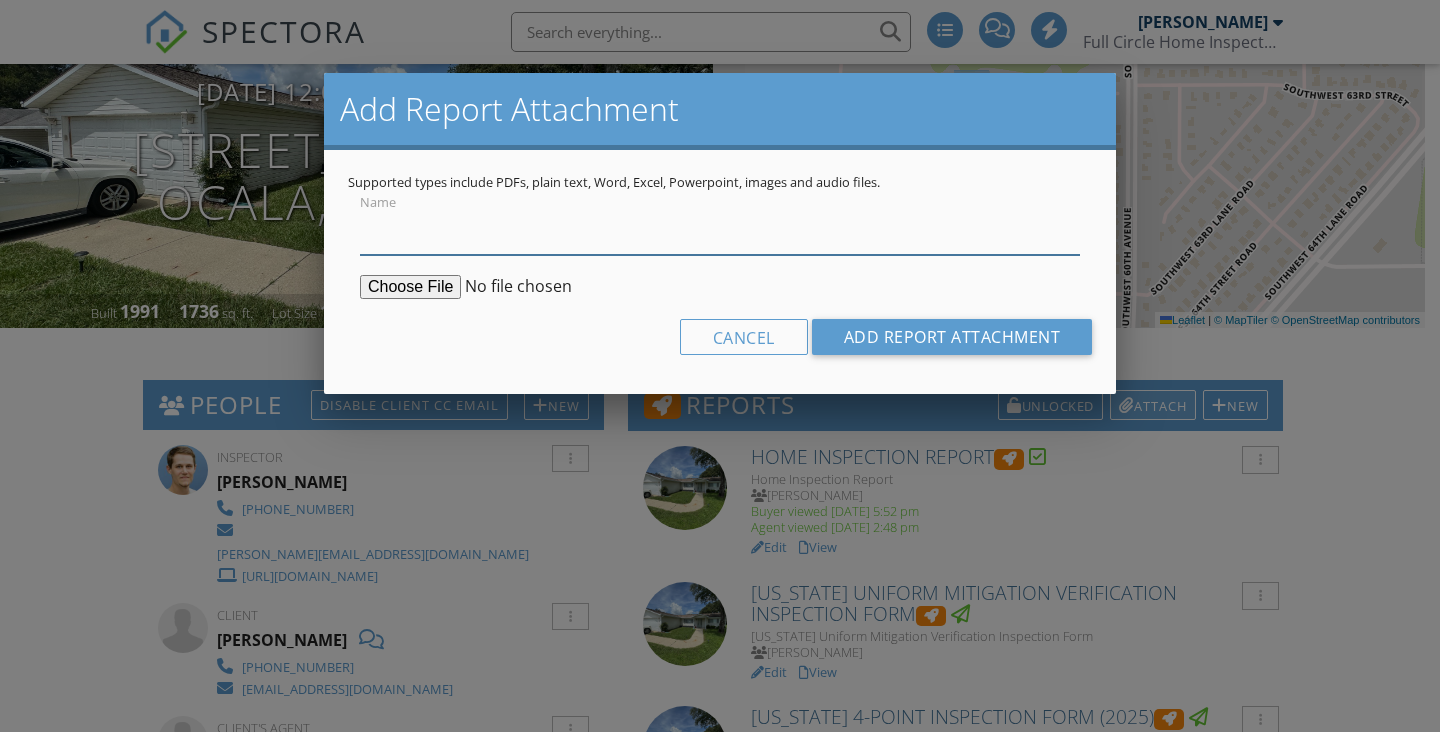 scroll, scrollTop: 206, scrollLeft: 0, axis: vertical 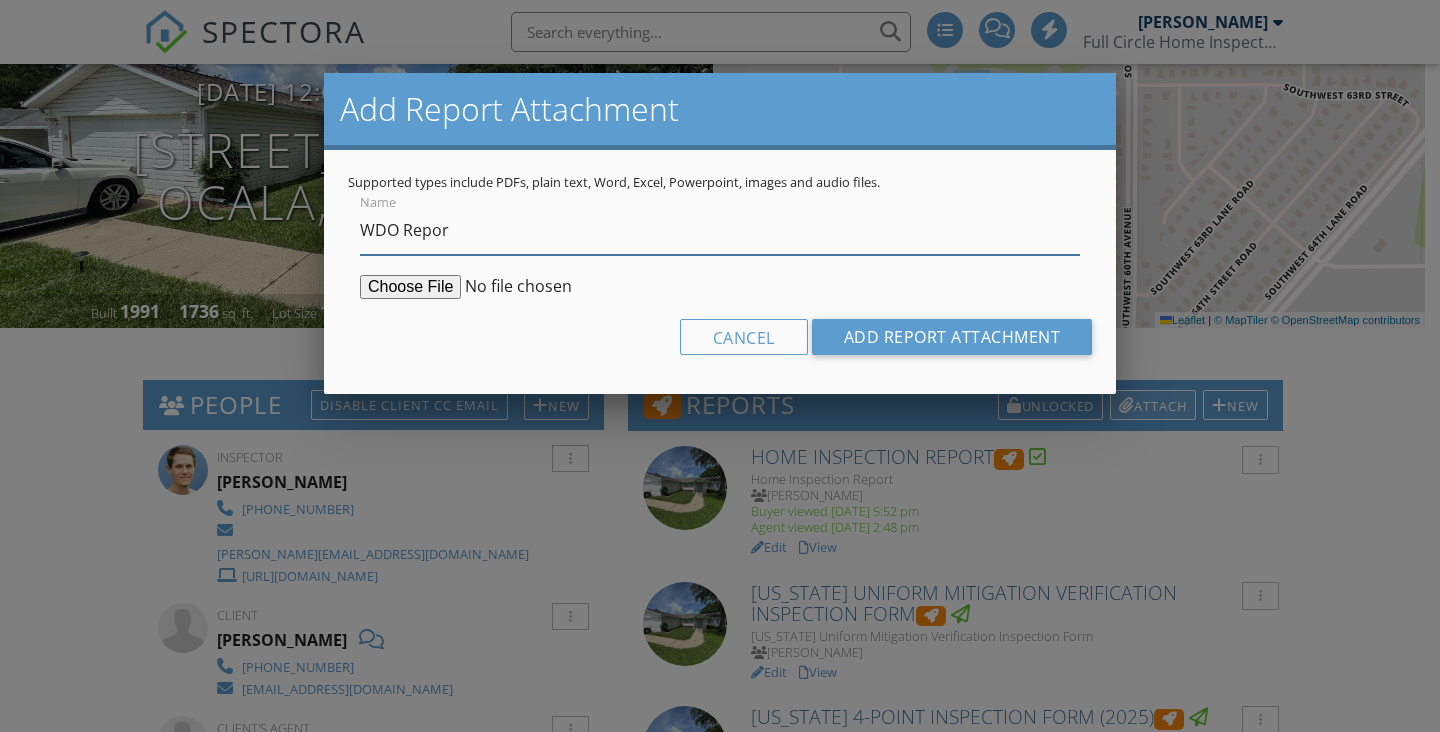 type on "WDO Report" 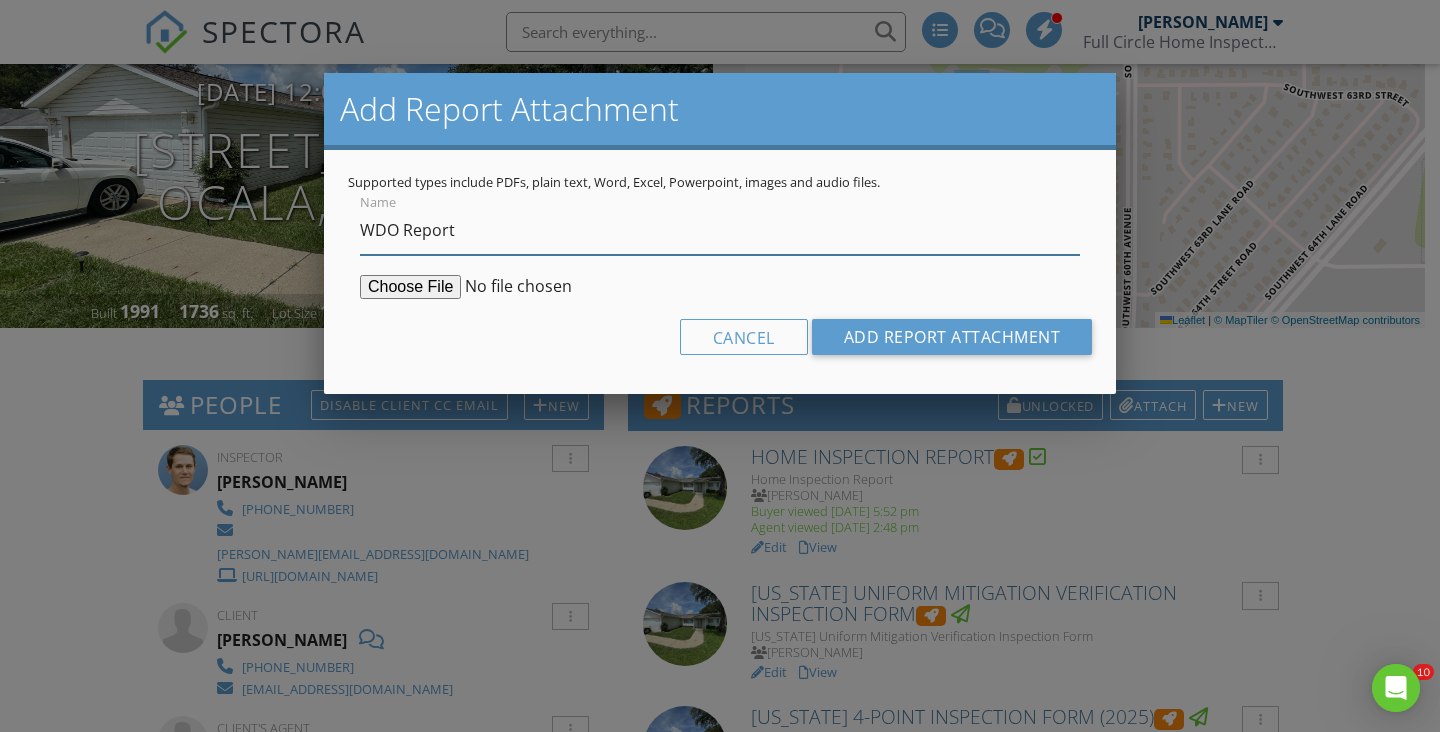 scroll, scrollTop: 0, scrollLeft: 0, axis: both 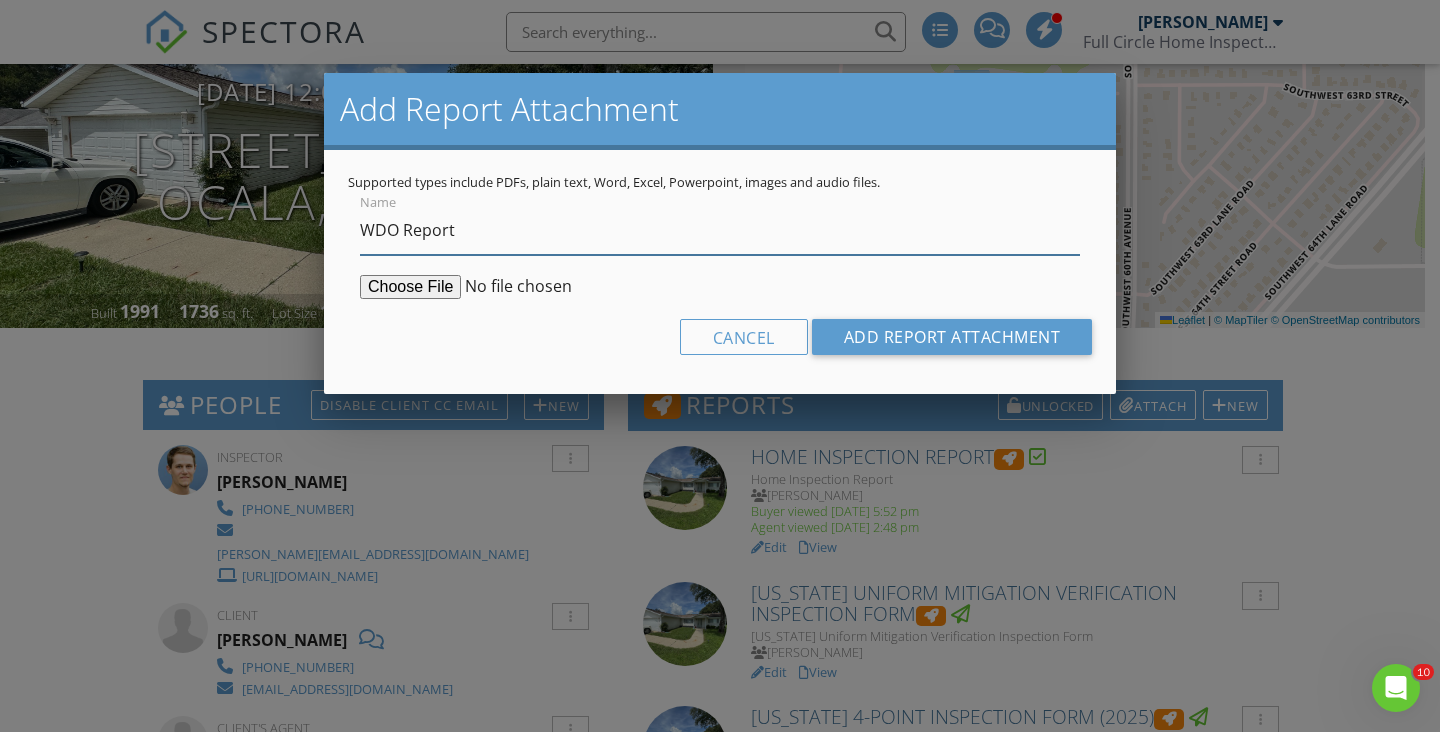 type on "C:\fakepath\SR537776_WDO_6386_SW_60th_Court_ANDREA_CORADO_07082025 (1).pdf" 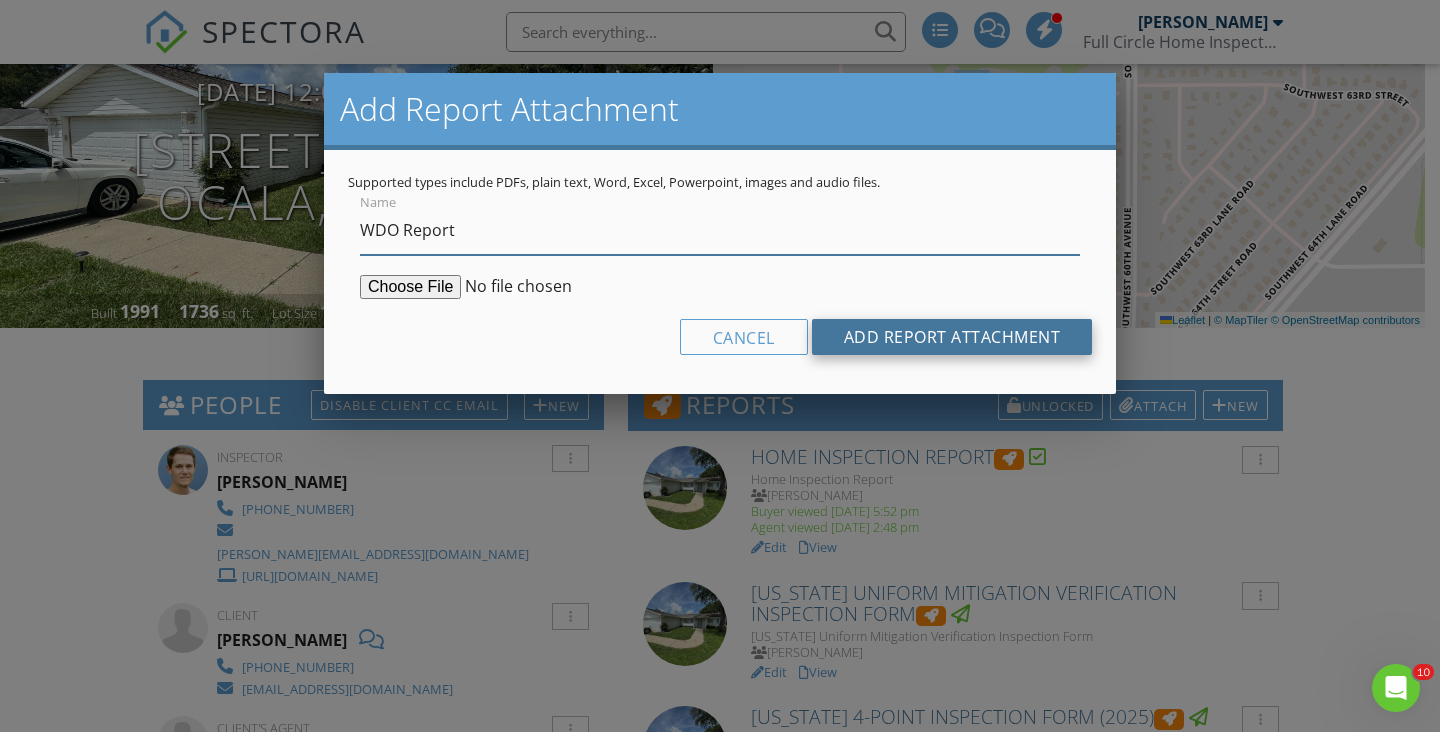 type on "WDO Report" 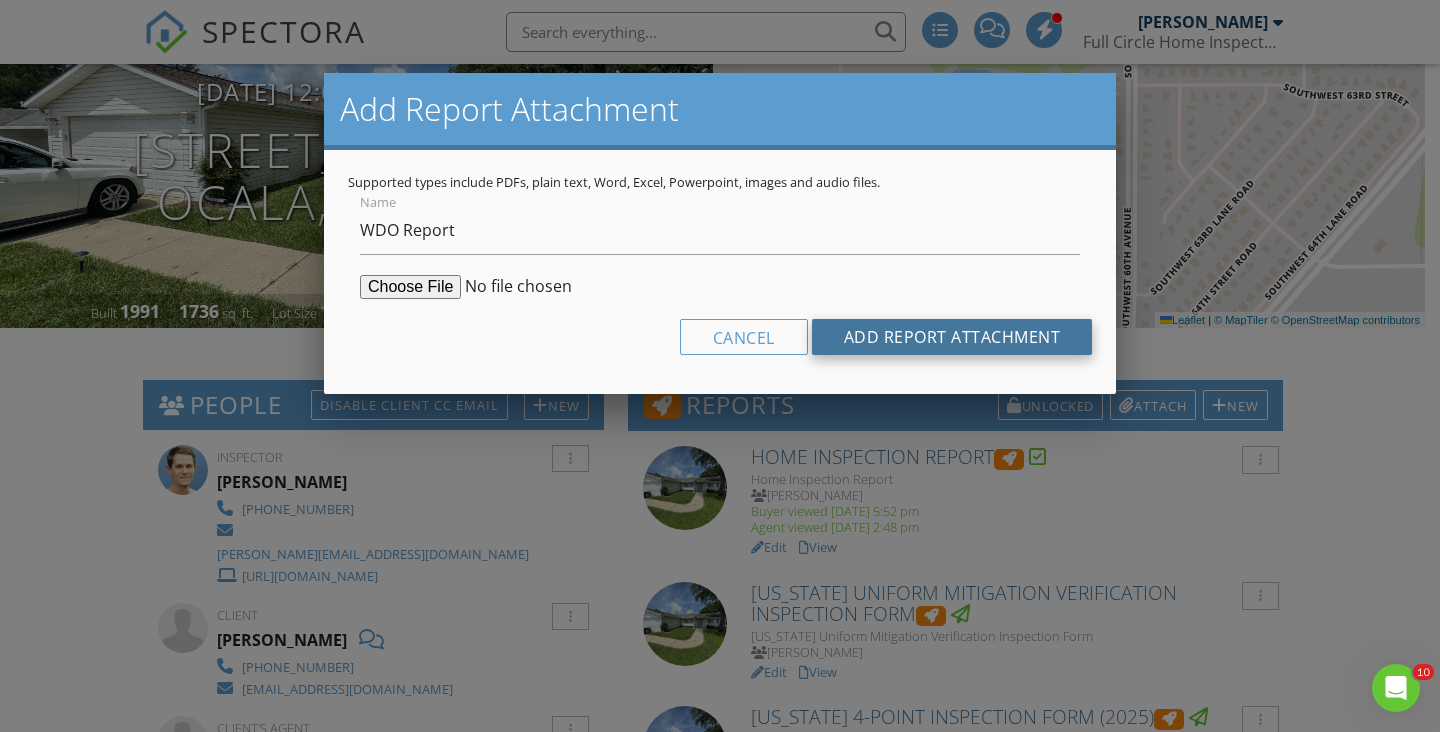 click on "Add Report Attachment" at bounding box center (952, 337) 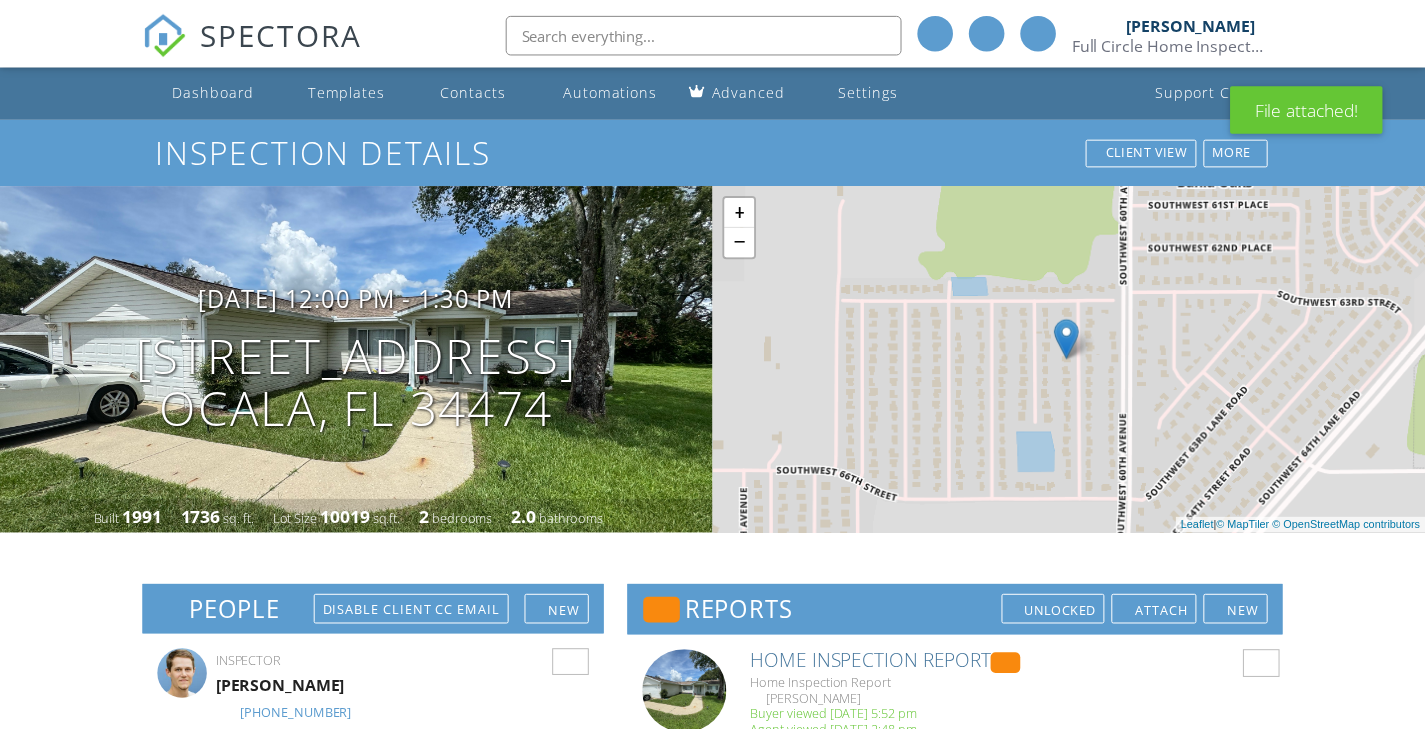 scroll, scrollTop: 415, scrollLeft: 0, axis: vertical 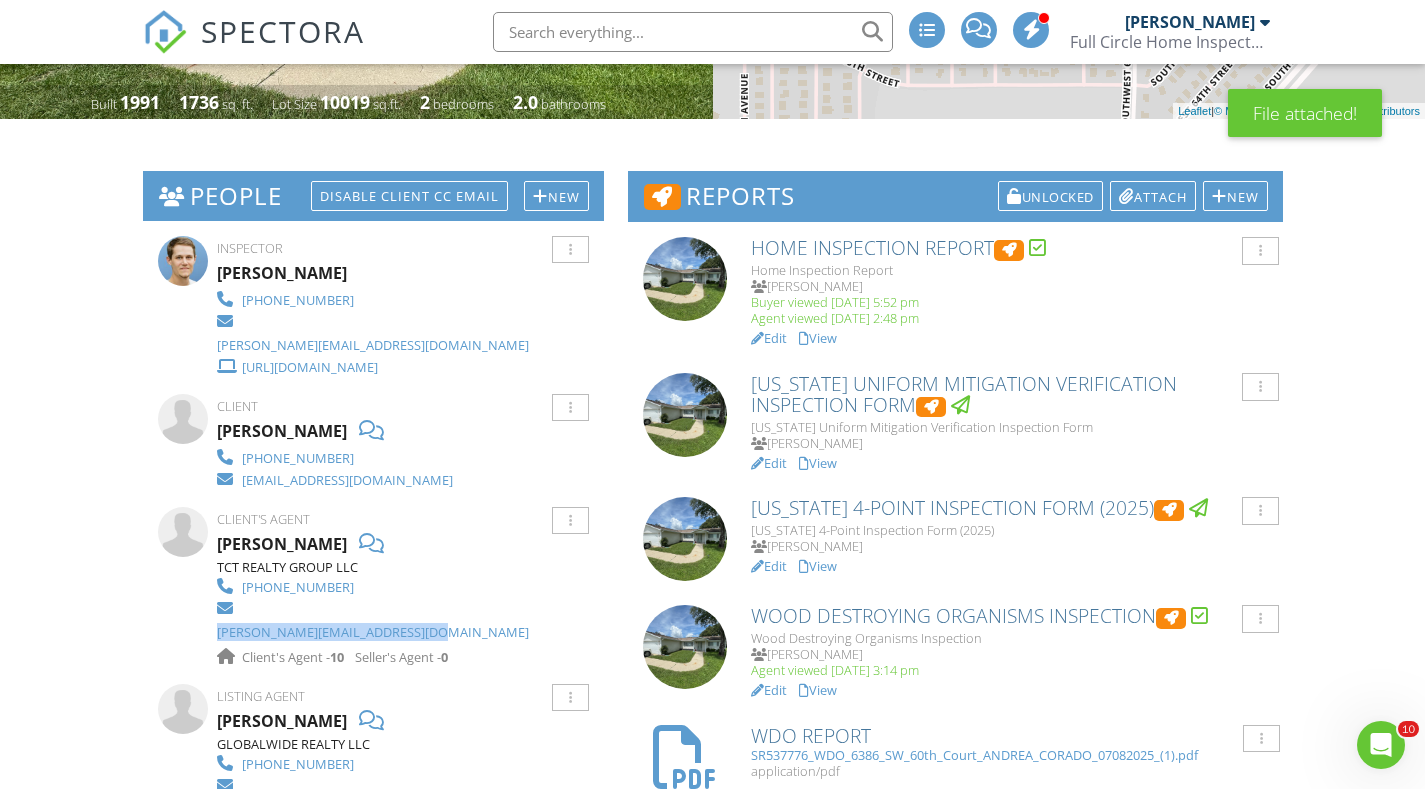 click on "SPECTORA" at bounding box center (283, 31) 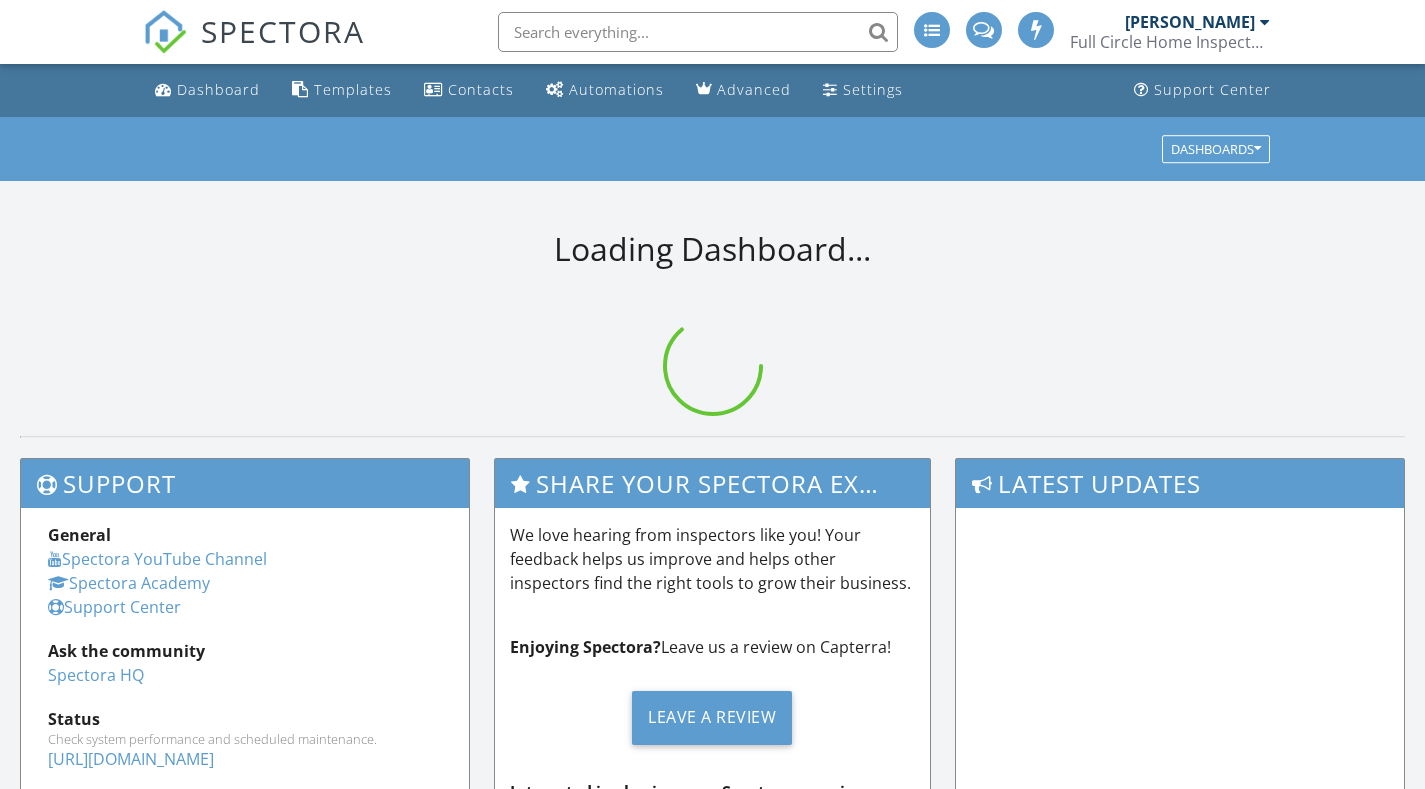 scroll, scrollTop: 0, scrollLeft: 0, axis: both 